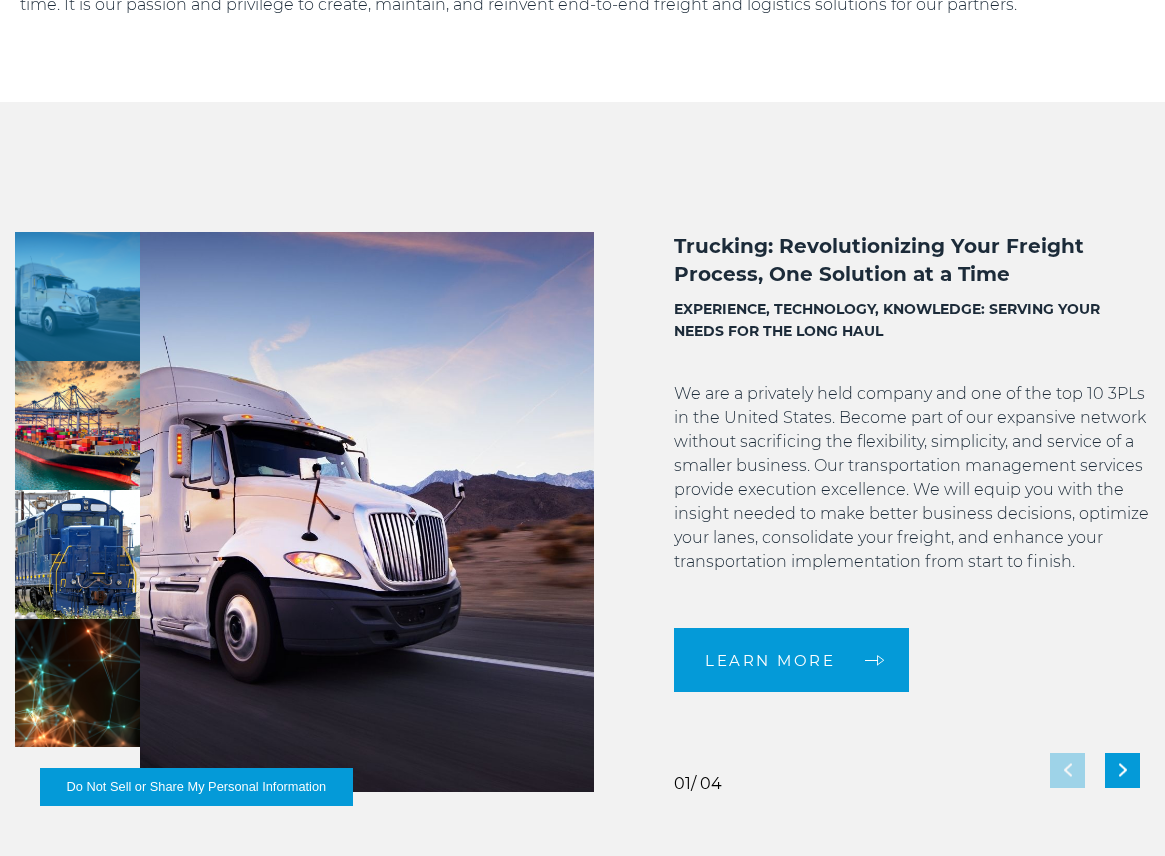 scroll, scrollTop: 1300, scrollLeft: 0, axis: vertical 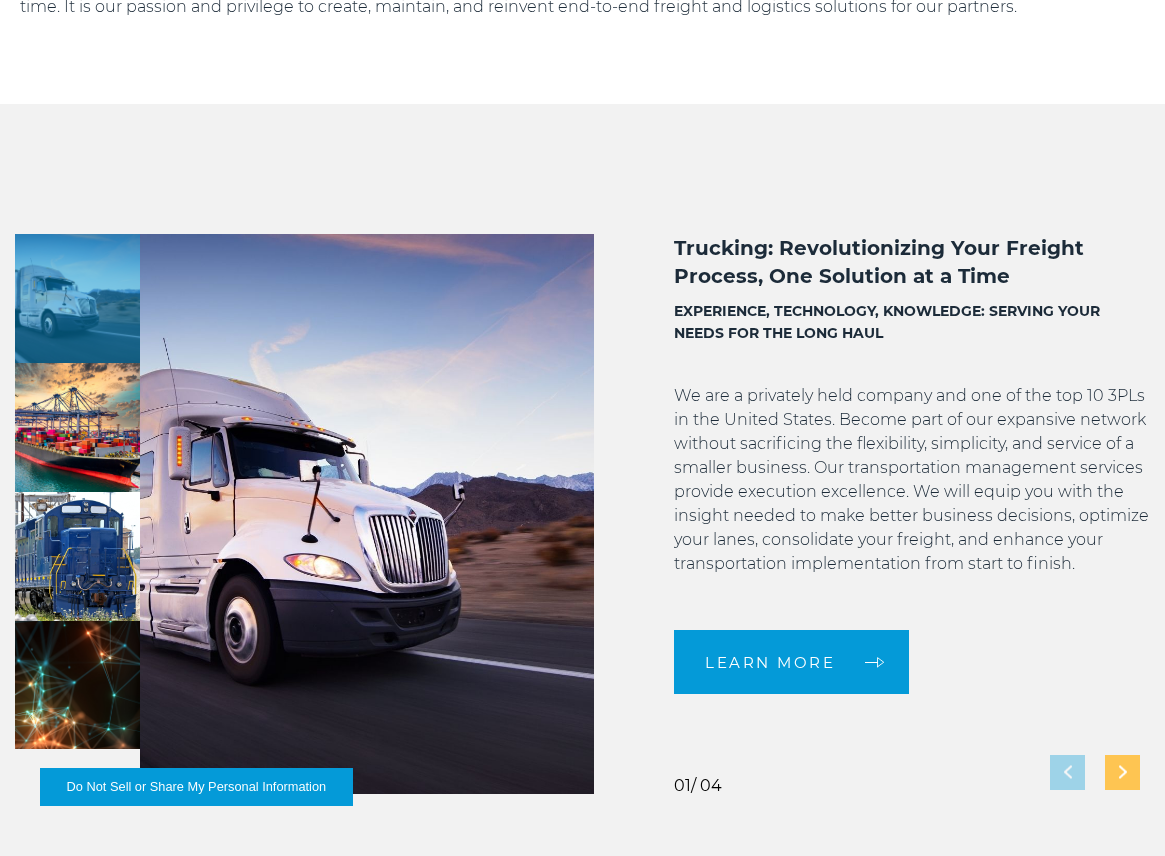 click at bounding box center [1122, 772] 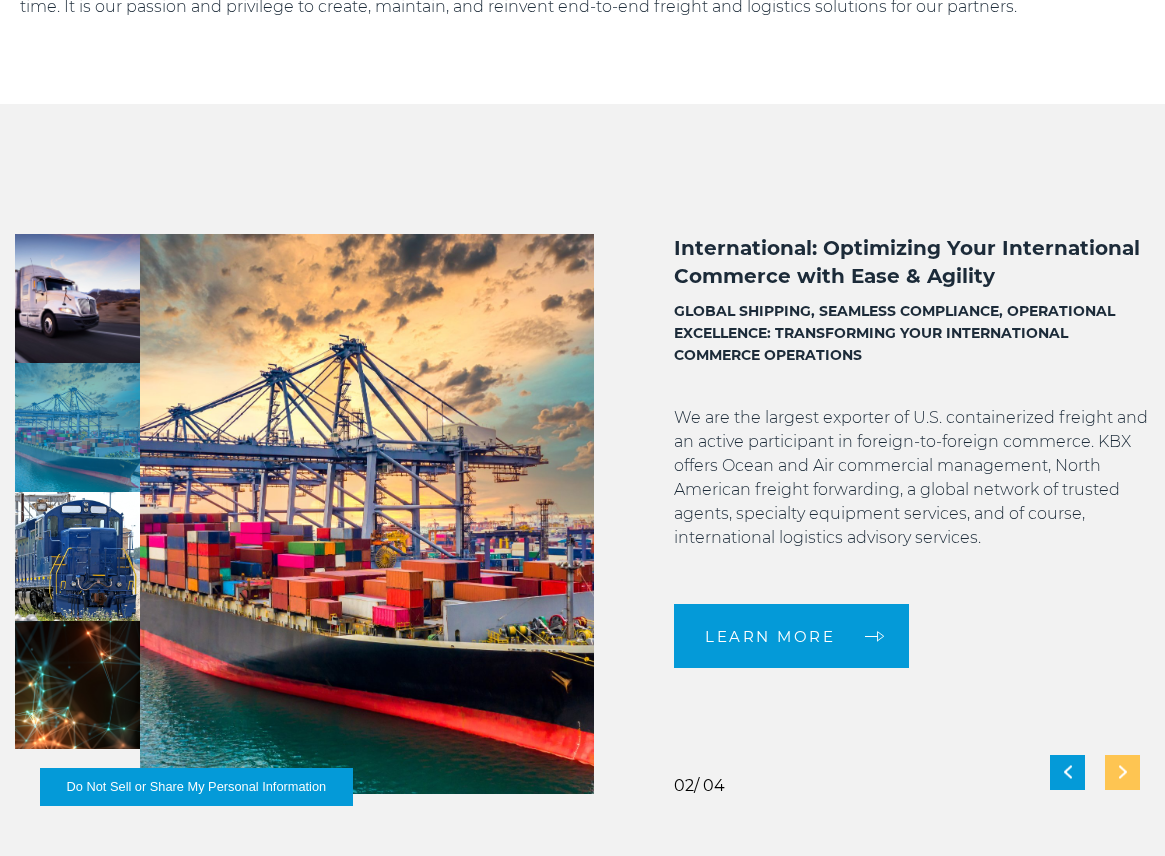 click at bounding box center [1123, 772] 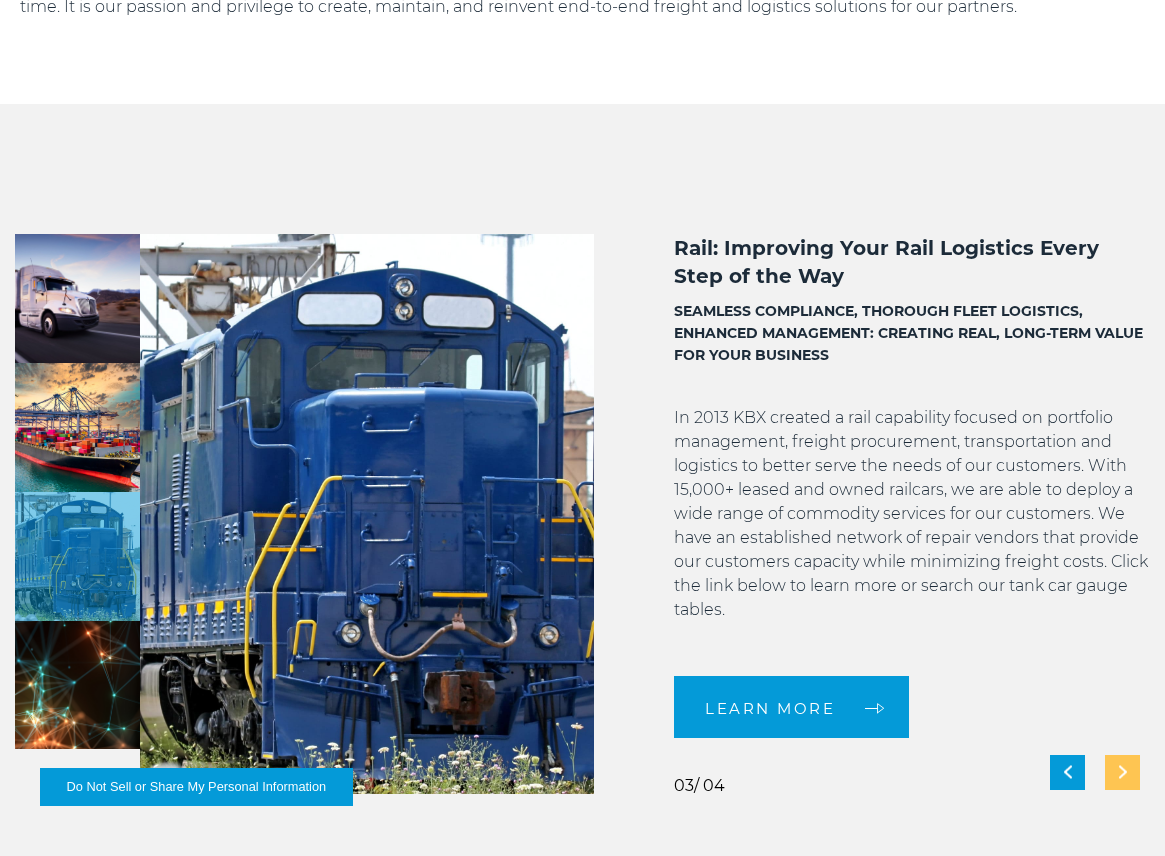 click at bounding box center (1122, 772) 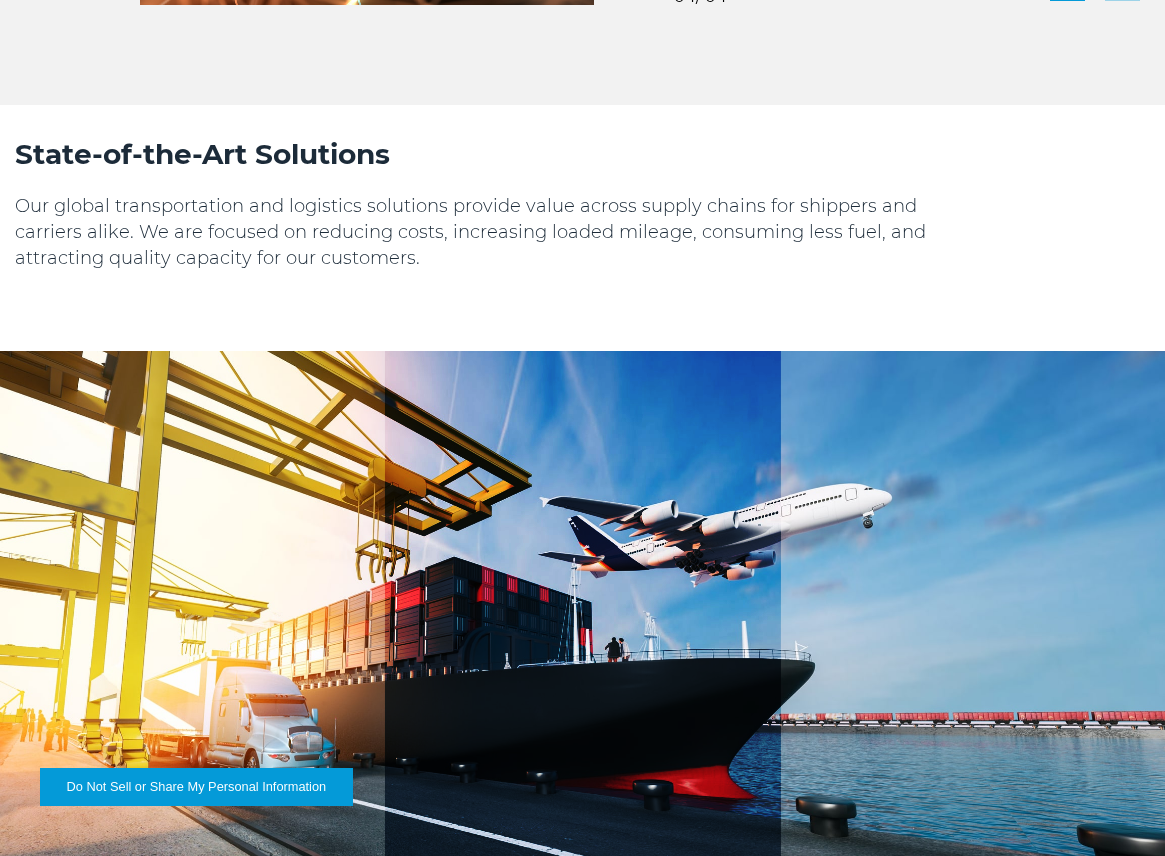 scroll, scrollTop: 2162, scrollLeft: 0, axis: vertical 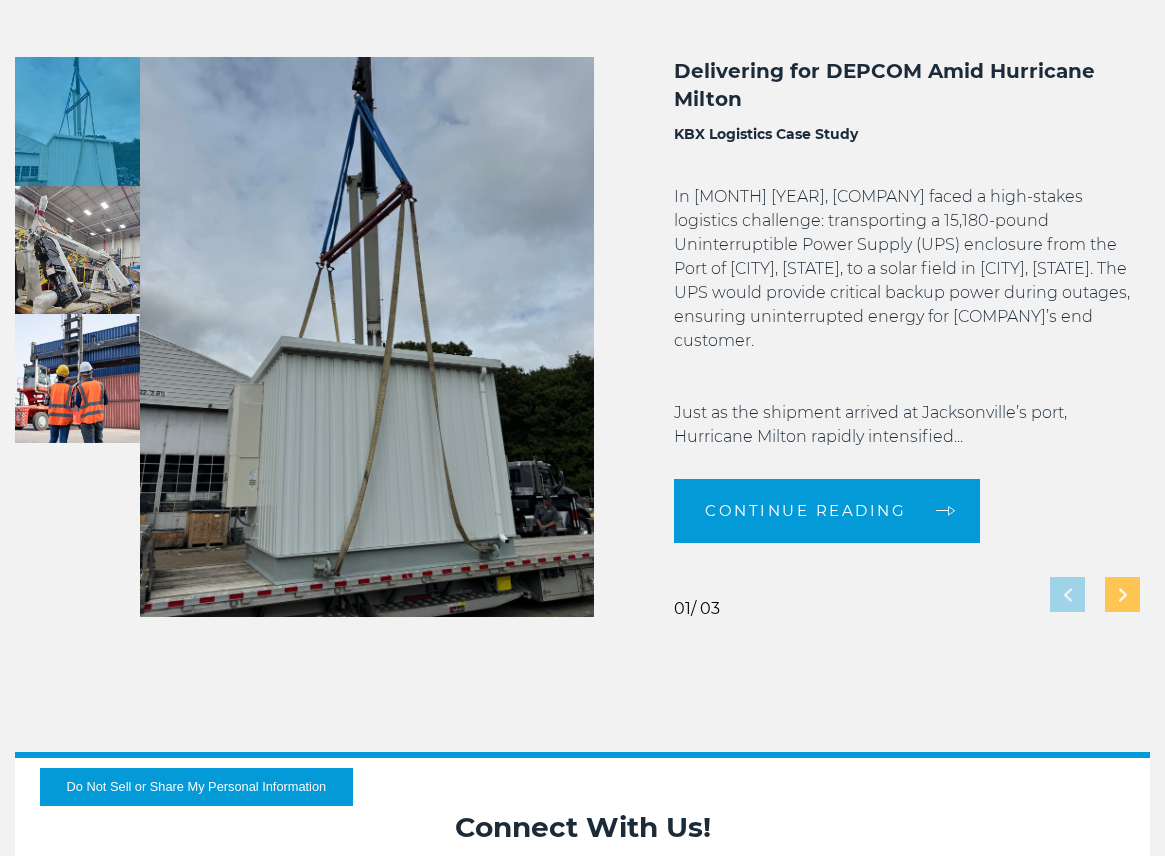click at bounding box center (1122, 594) 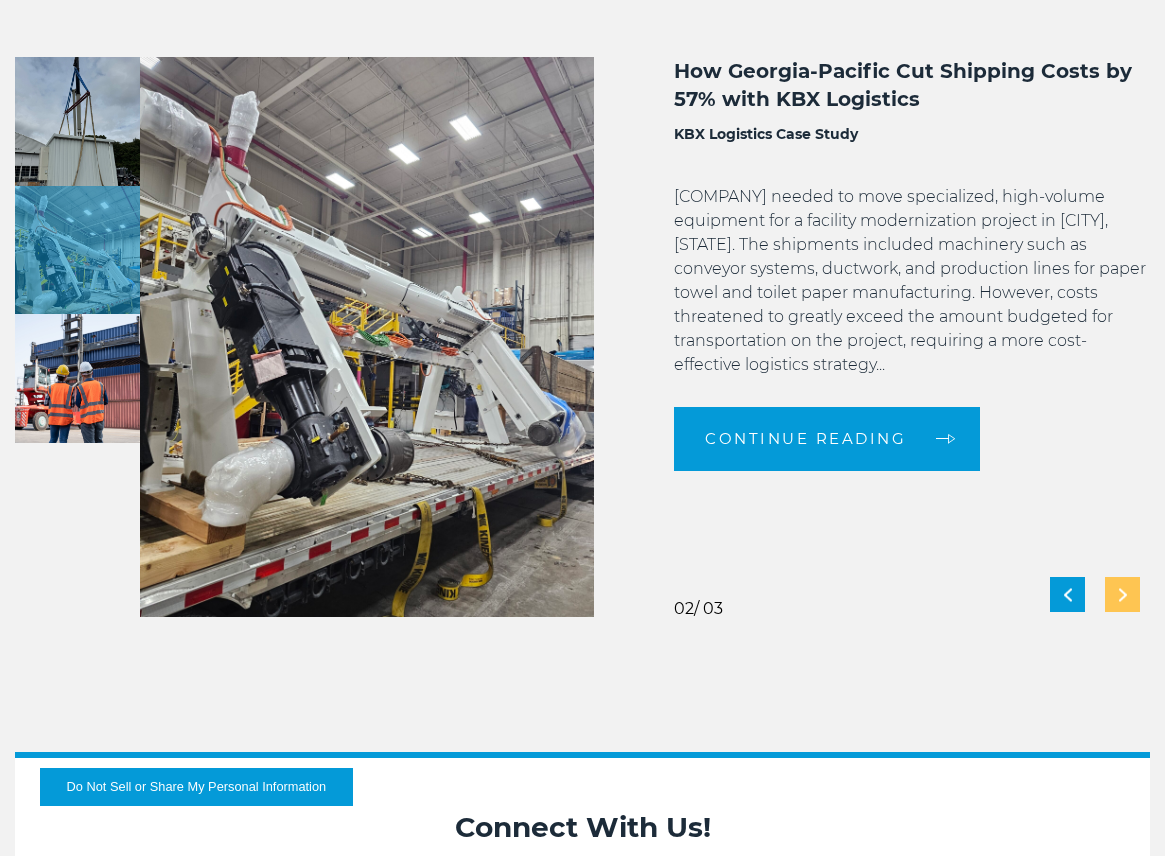 click at bounding box center [1122, 594] 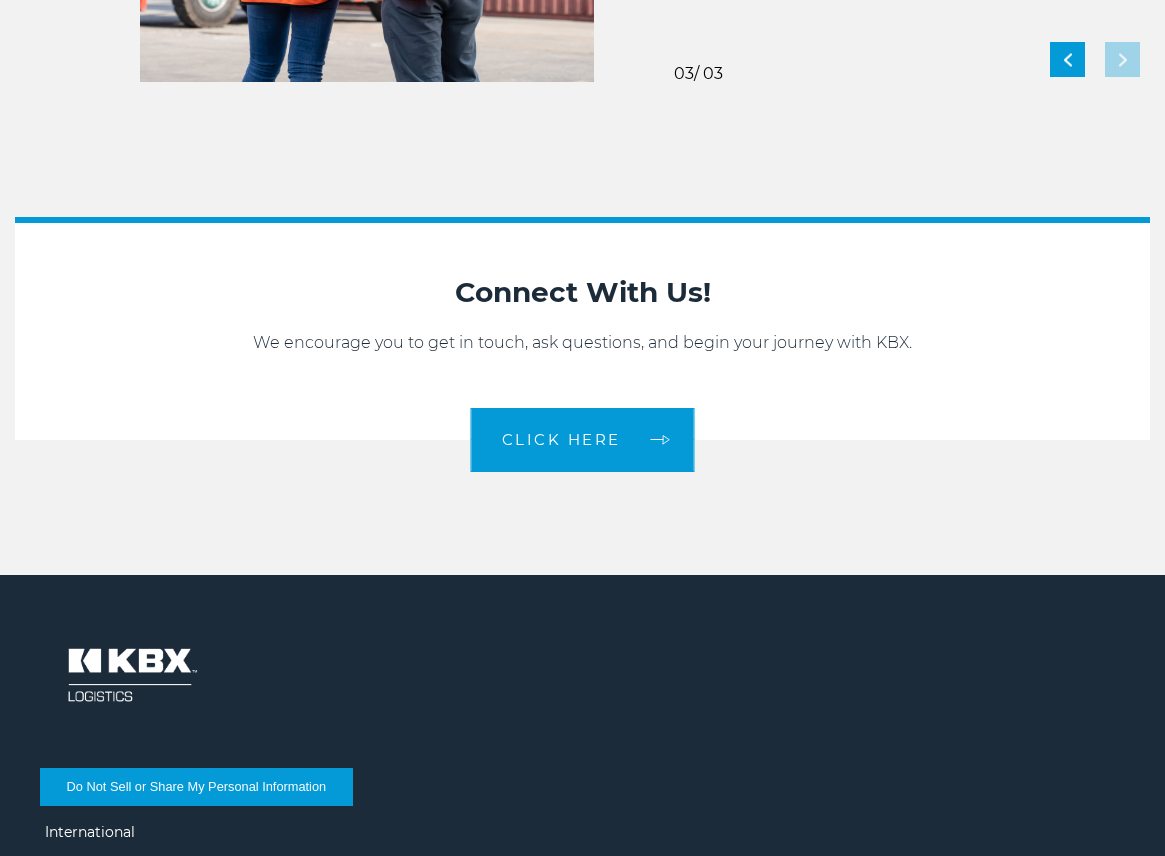 scroll, scrollTop: 3983, scrollLeft: 0, axis: vertical 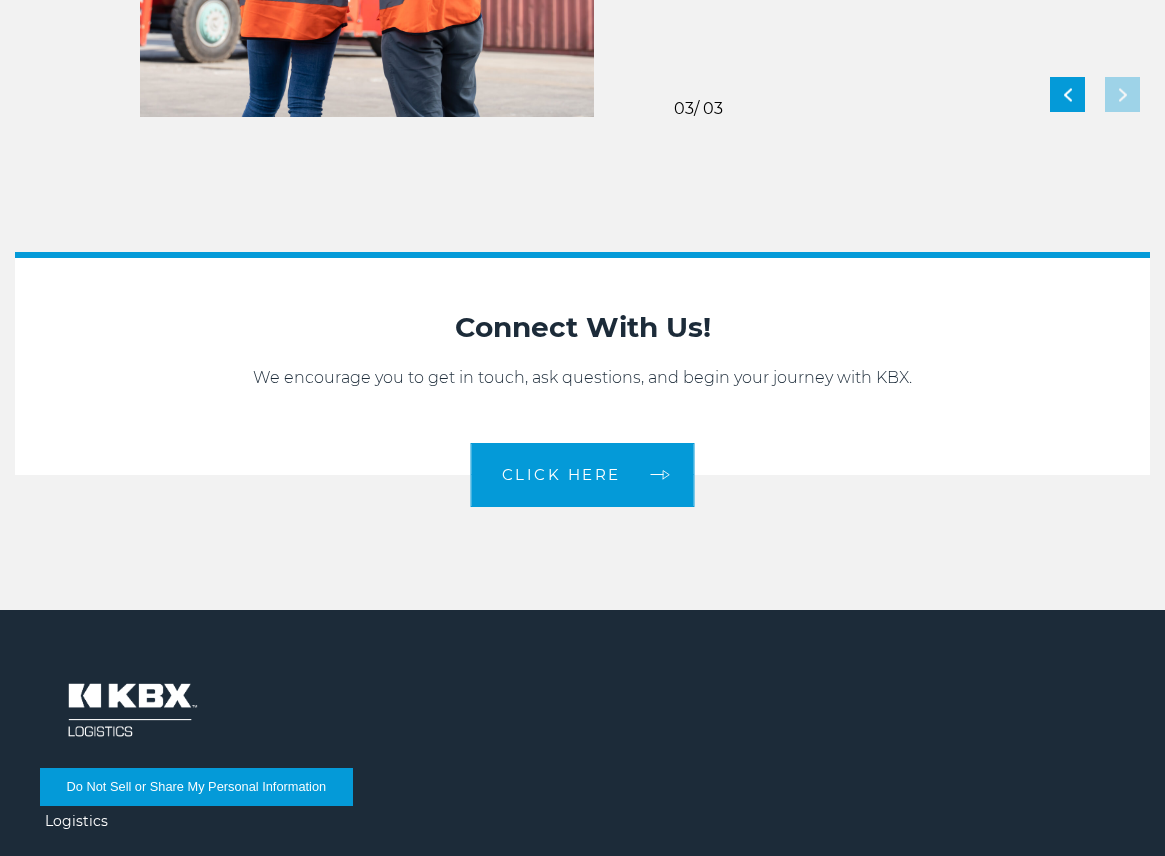 drag, startPoint x: 1163, startPoint y: 659, endPoint x: 1162, endPoint y: 625, distance: 34.0147 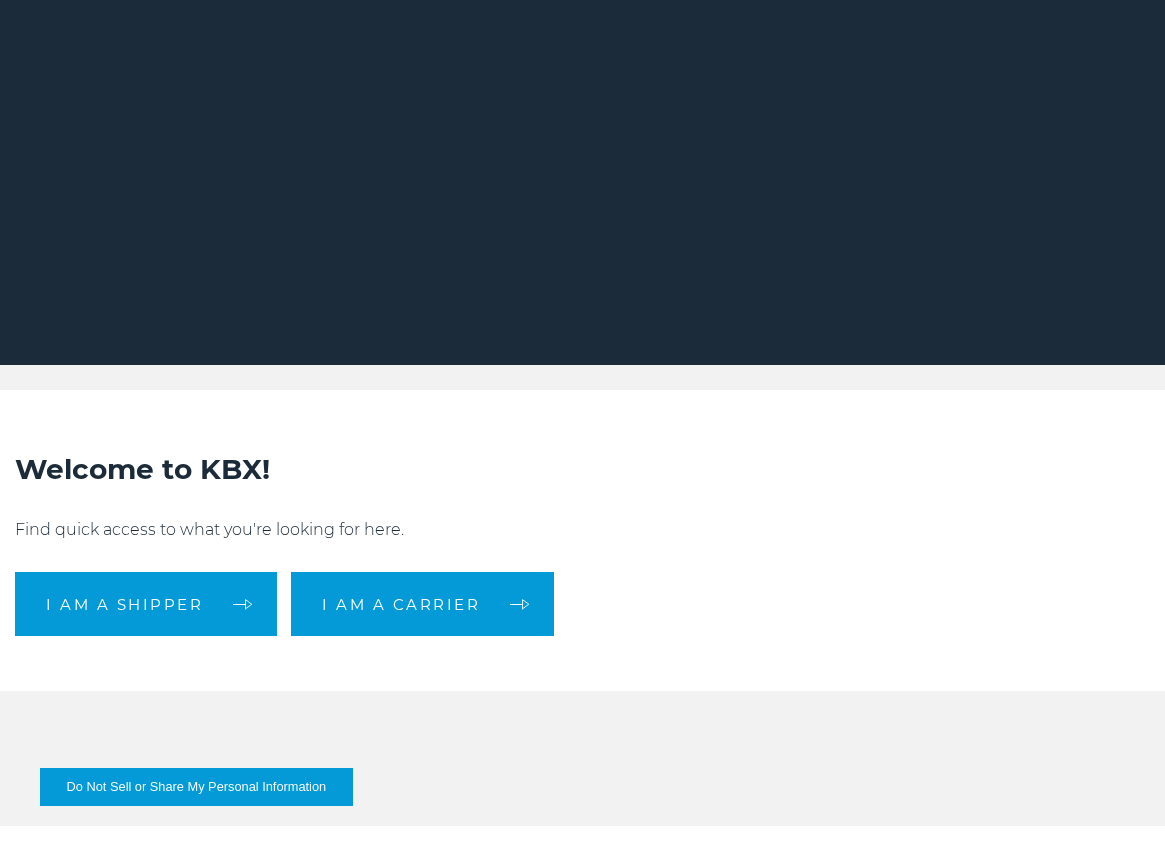 scroll, scrollTop: 0, scrollLeft: 0, axis: both 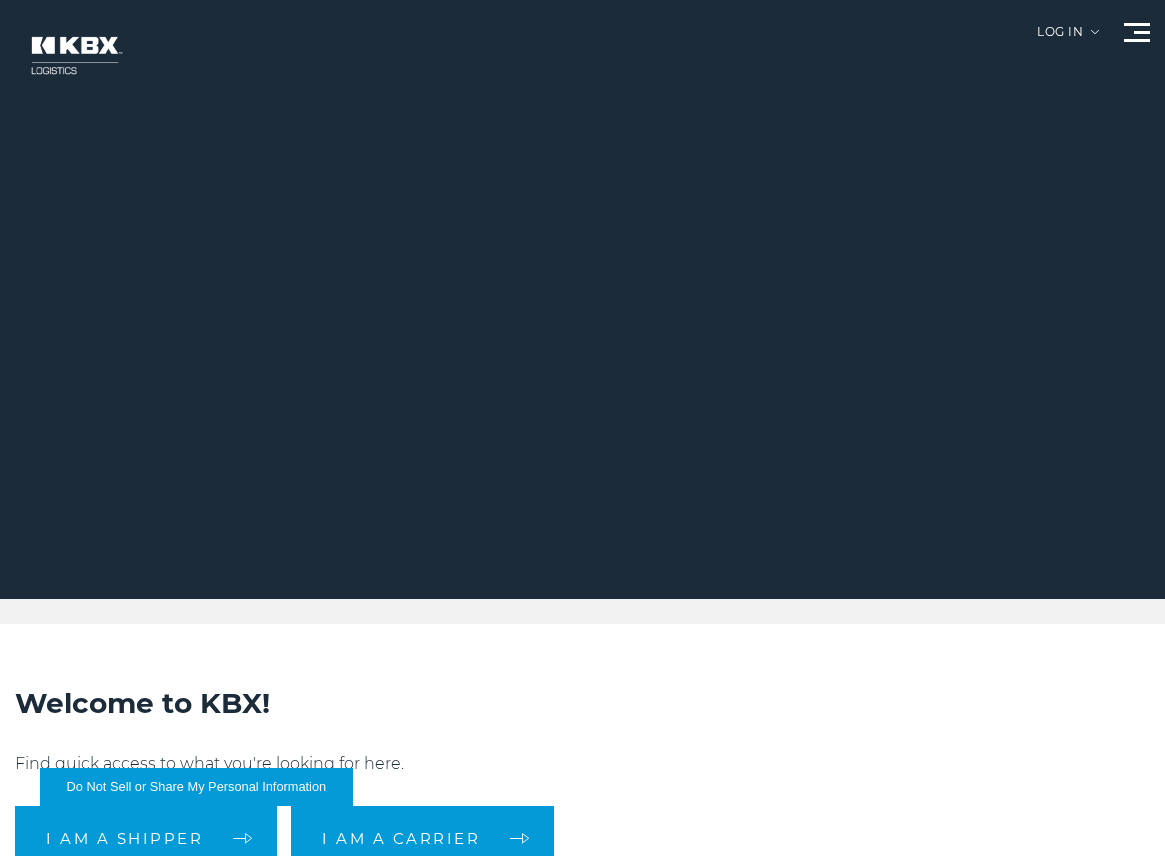 click at bounding box center (1137, 32) 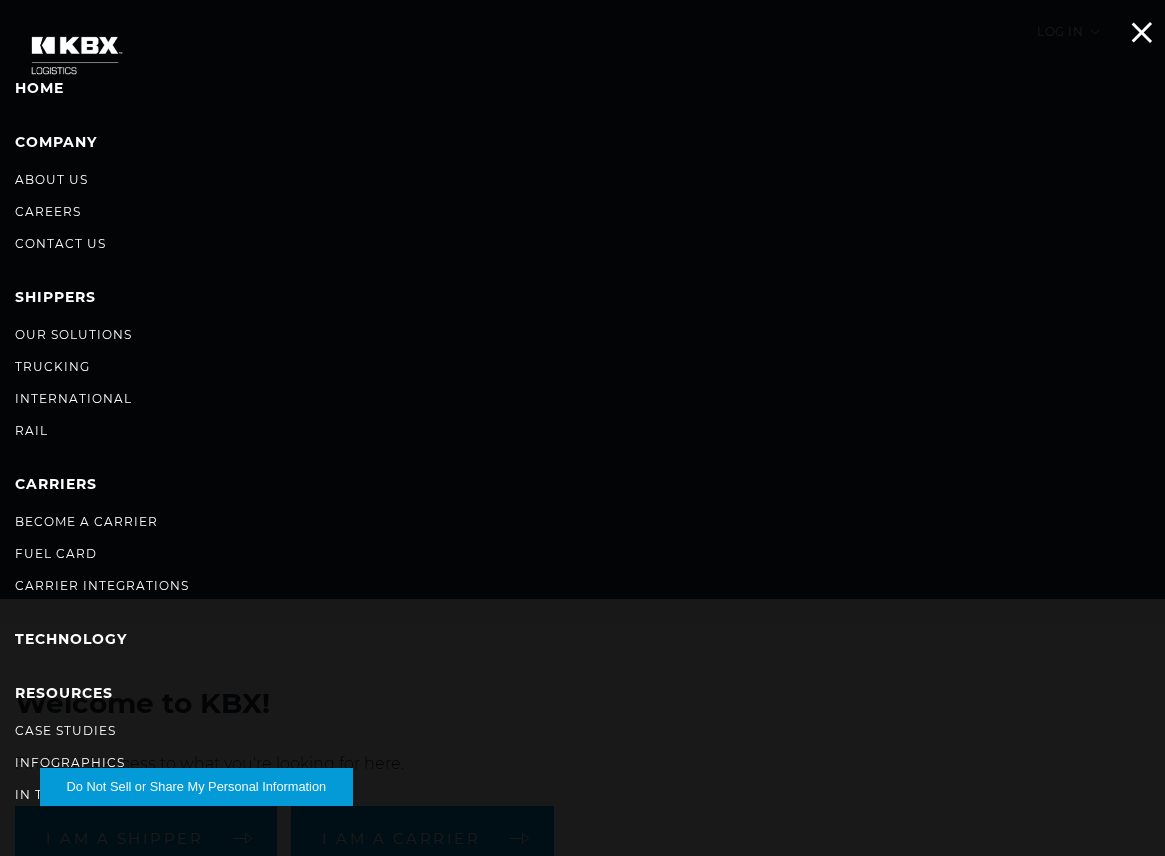 scroll, scrollTop: 0, scrollLeft: 0, axis: both 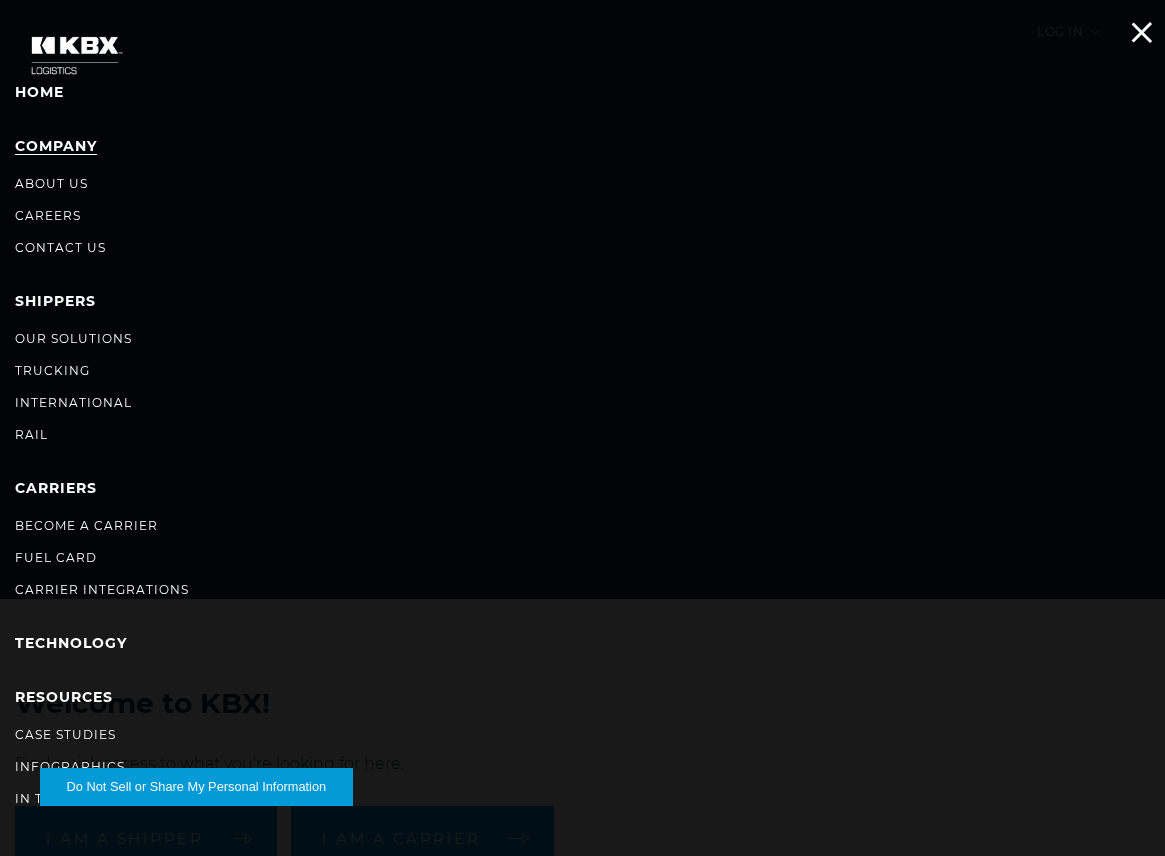 click on "Company" at bounding box center [56, 146] 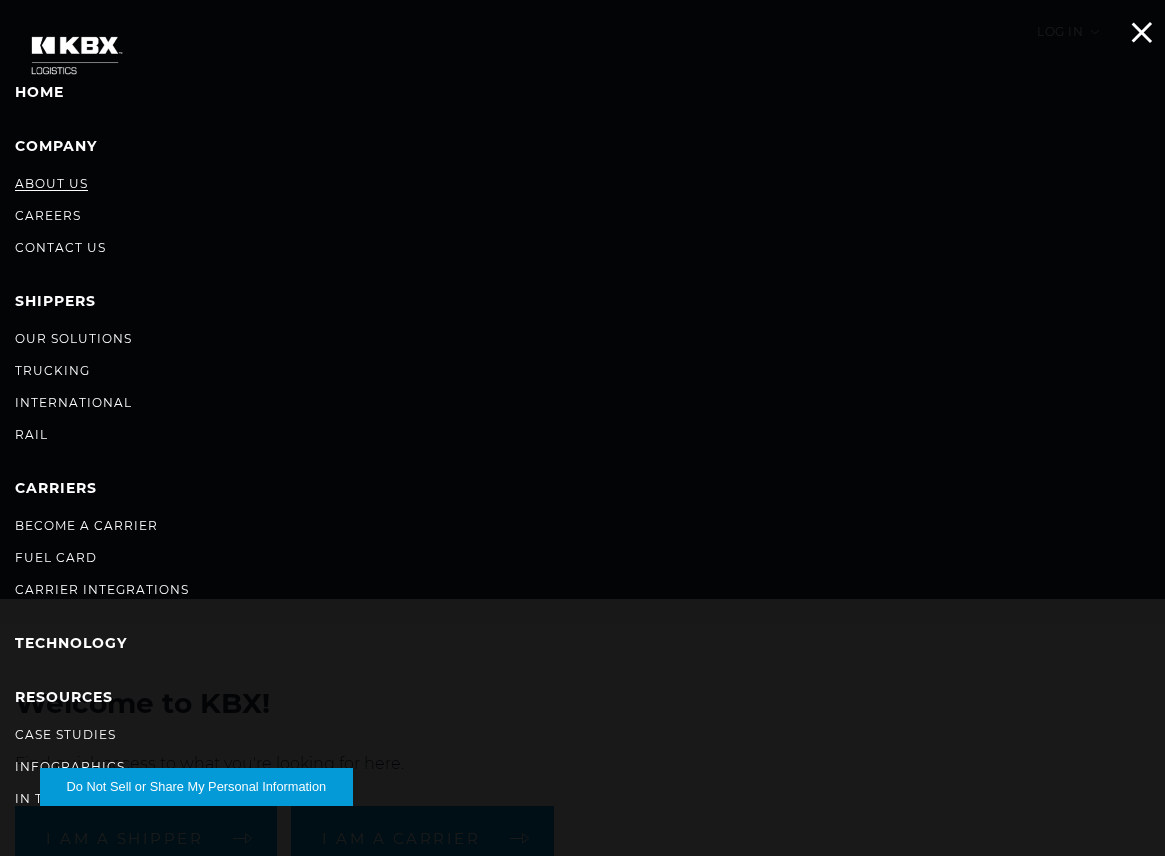 click on "About Us" at bounding box center [51, 183] 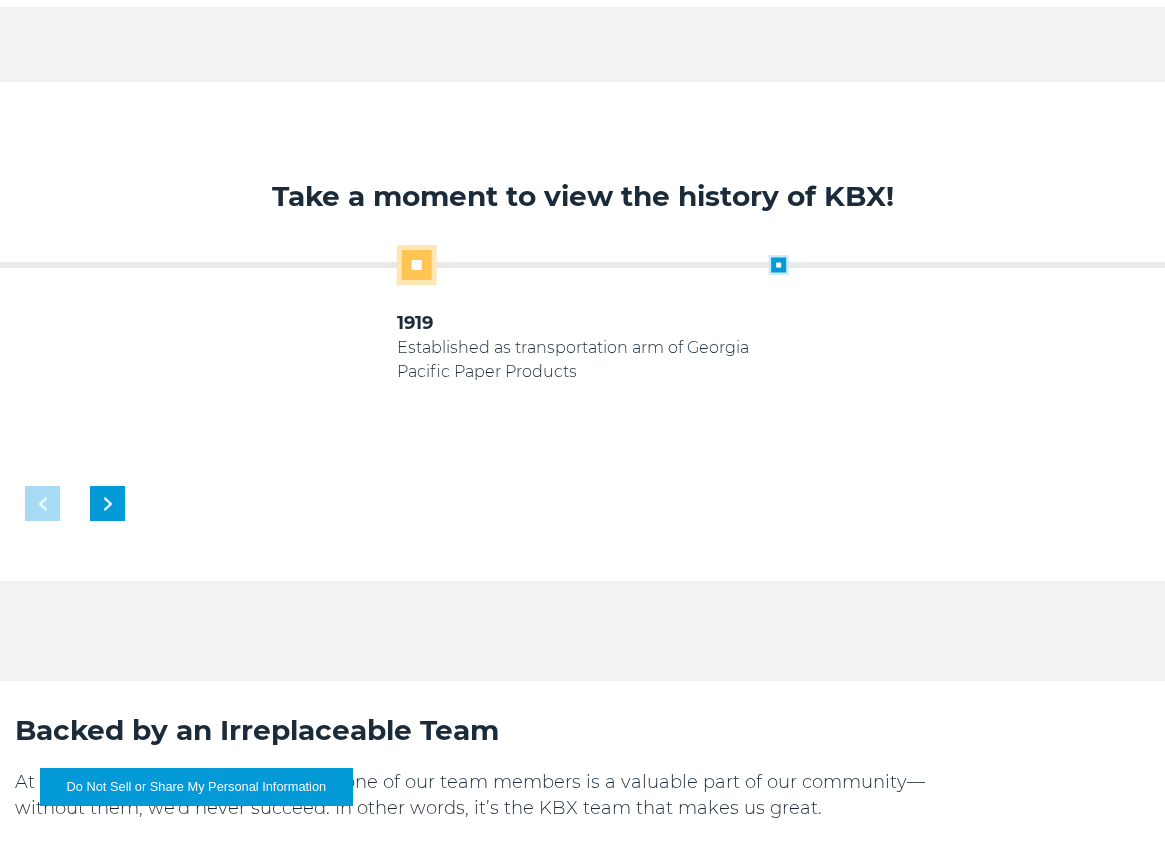 scroll, scrollTop: 1000, scrollLeft: 0, axis: vertical 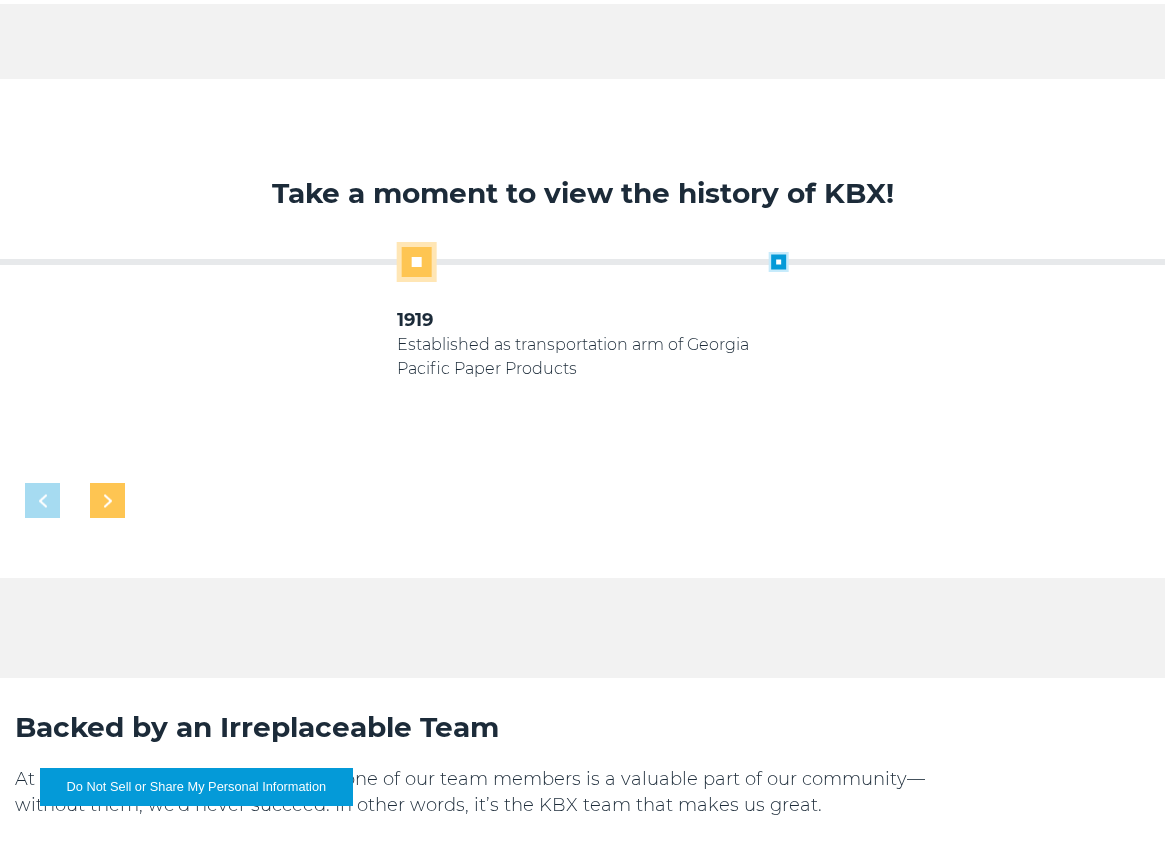click at bounding box center (108, 500) 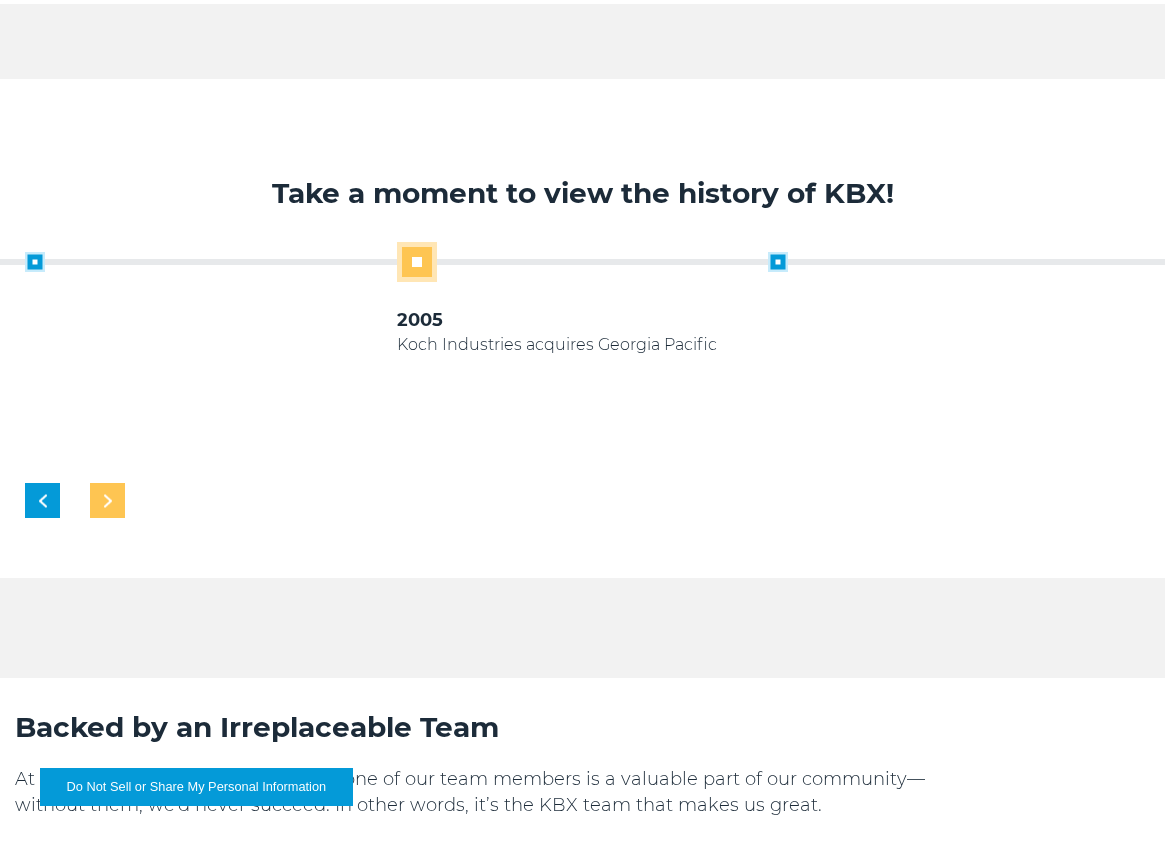 click at bounding box center (108, 500) 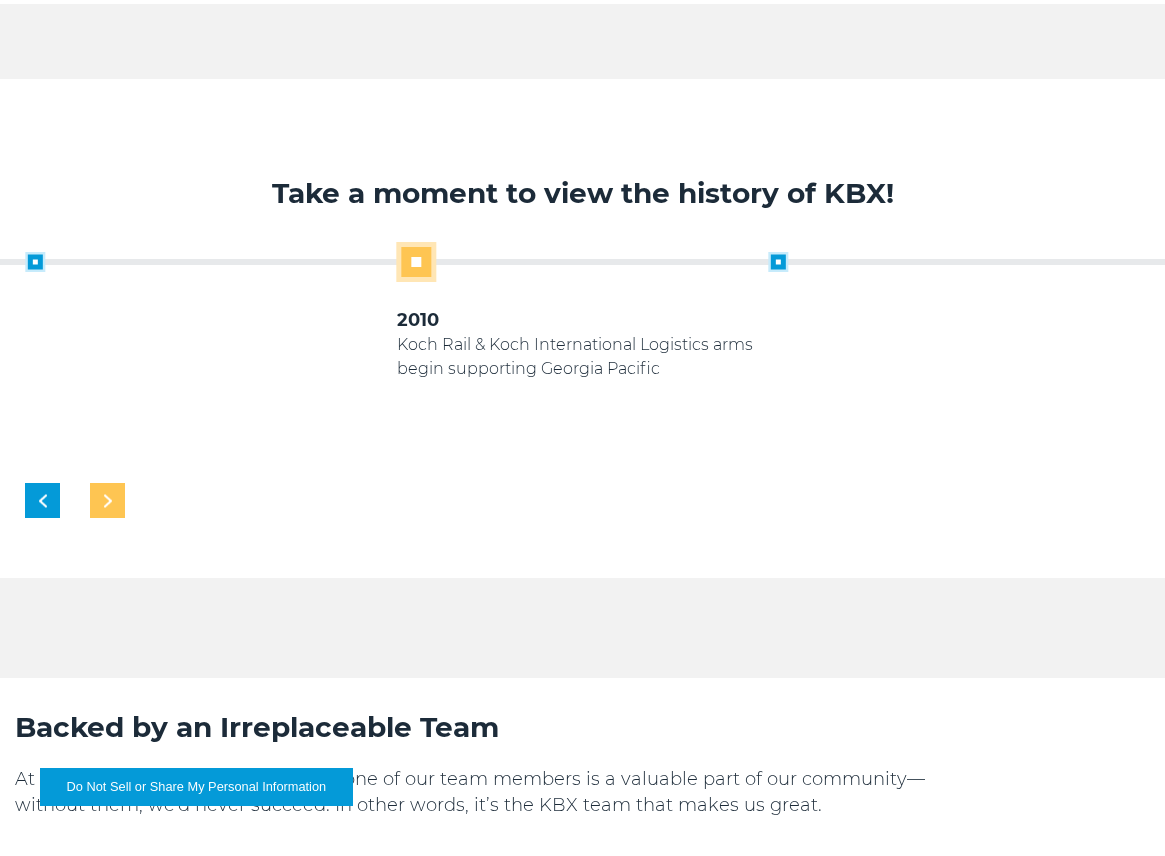 click at bounding box center [108, 500] 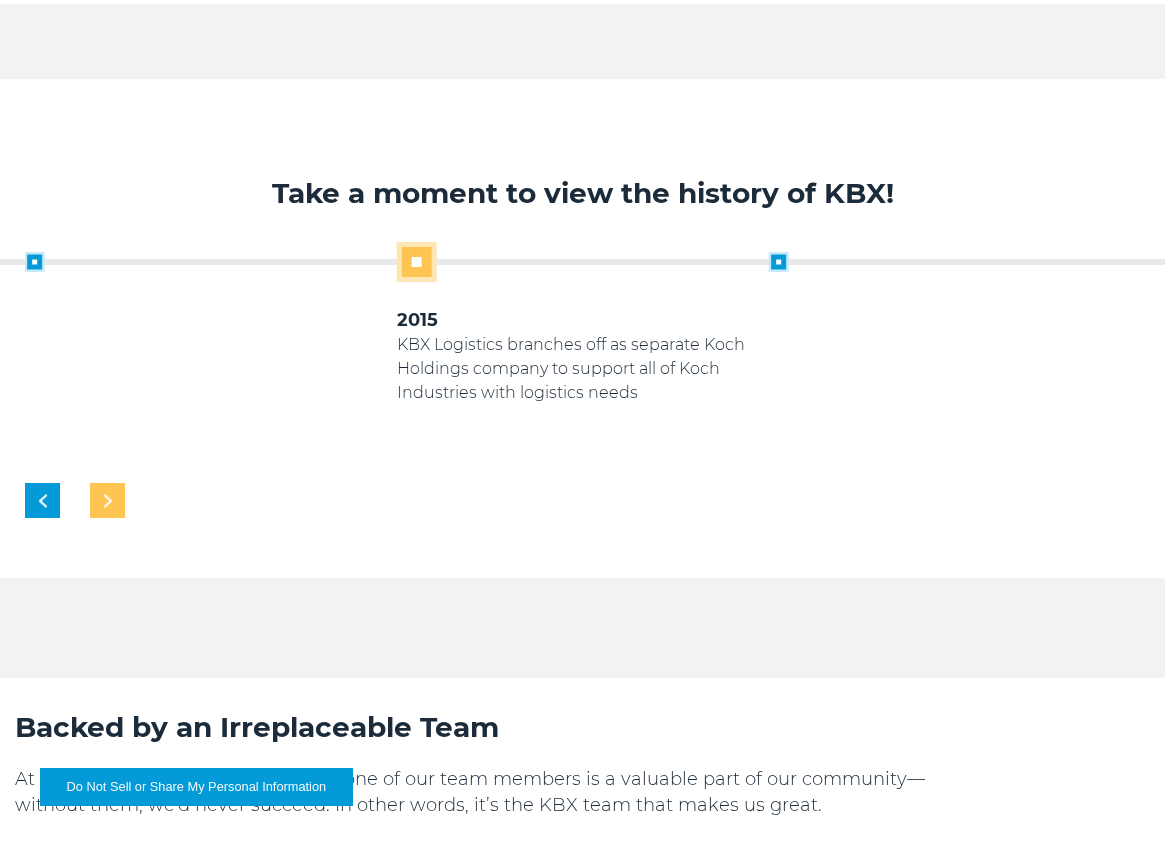 click at bounding box center (107, 500) 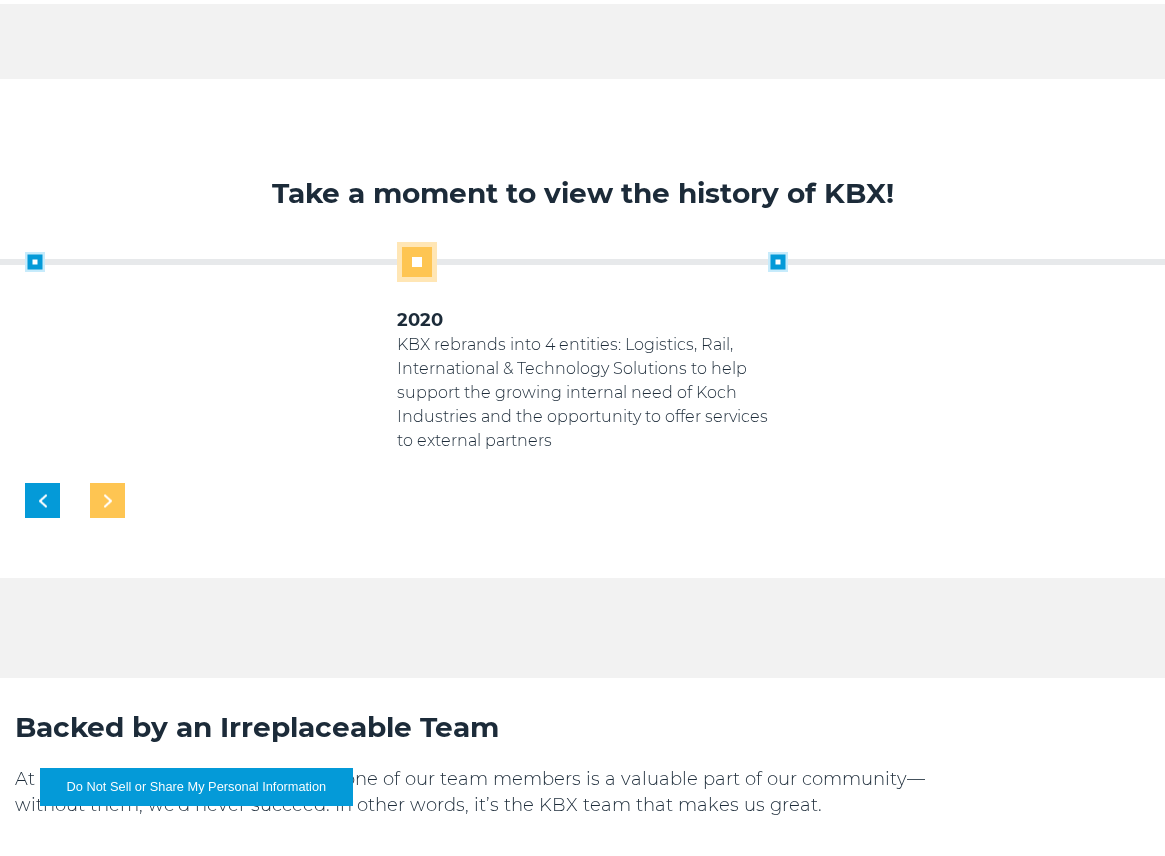 click at bounding box center [107, 500] 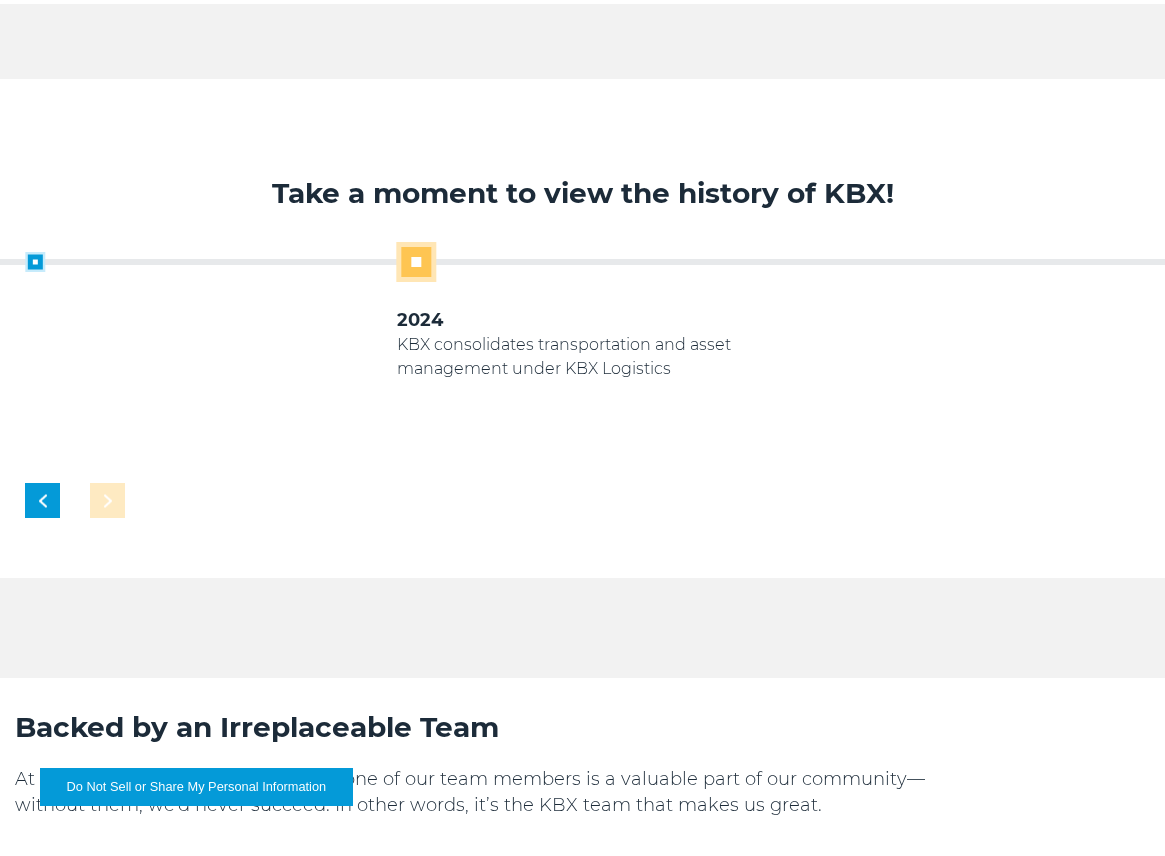 click at bounding box center [75, 500] 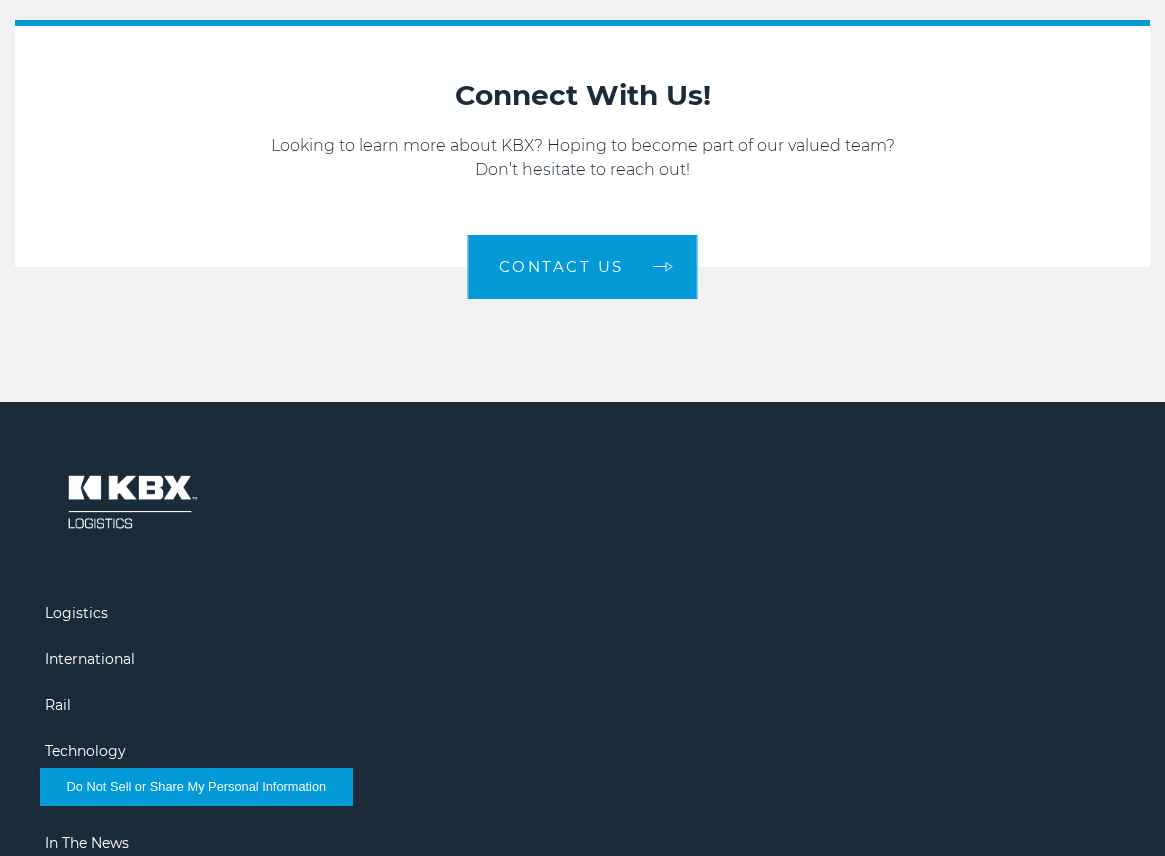 scroll, scrollTop: 3000, scrollLeft: 0, axis: vertical 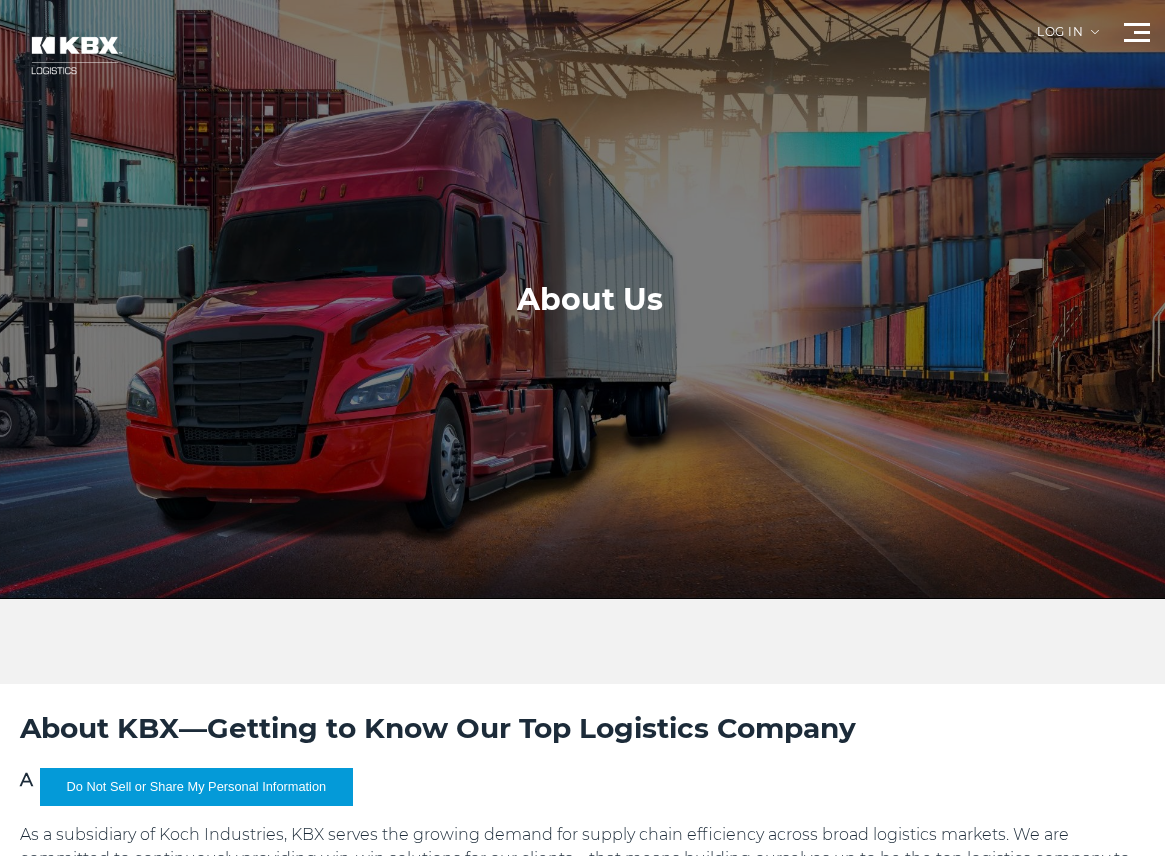 click at bounding box center [590, 299] 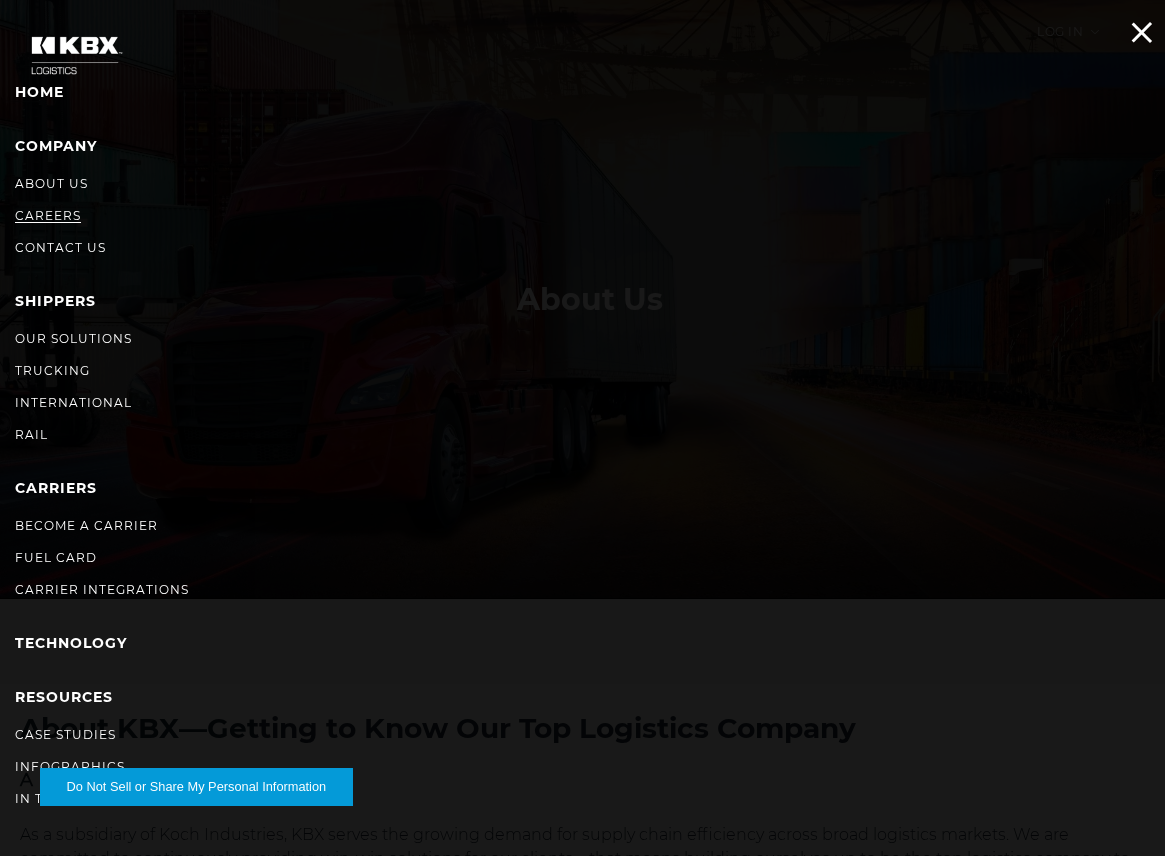 click on "Careers" at bounding box center (48, 215) 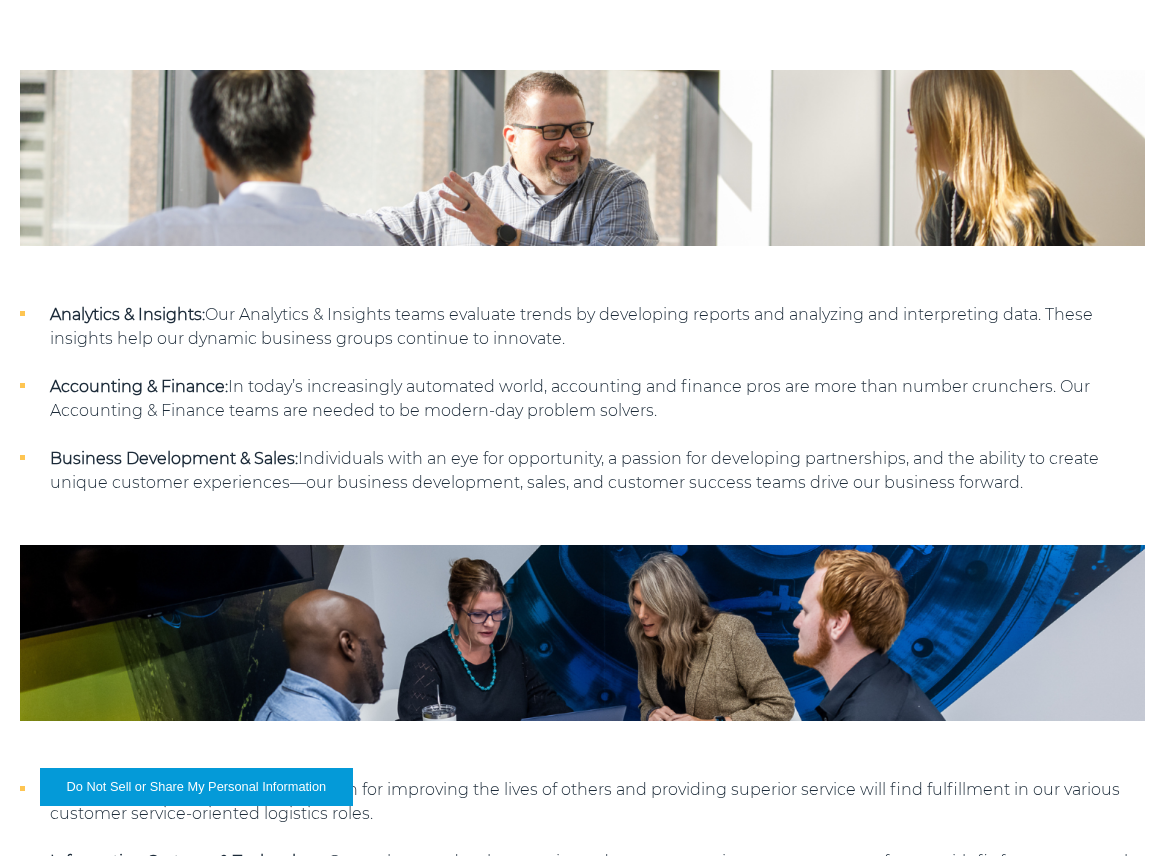 scroll, scrollTop: 2400, scrollLeft: 0, axis: vertical 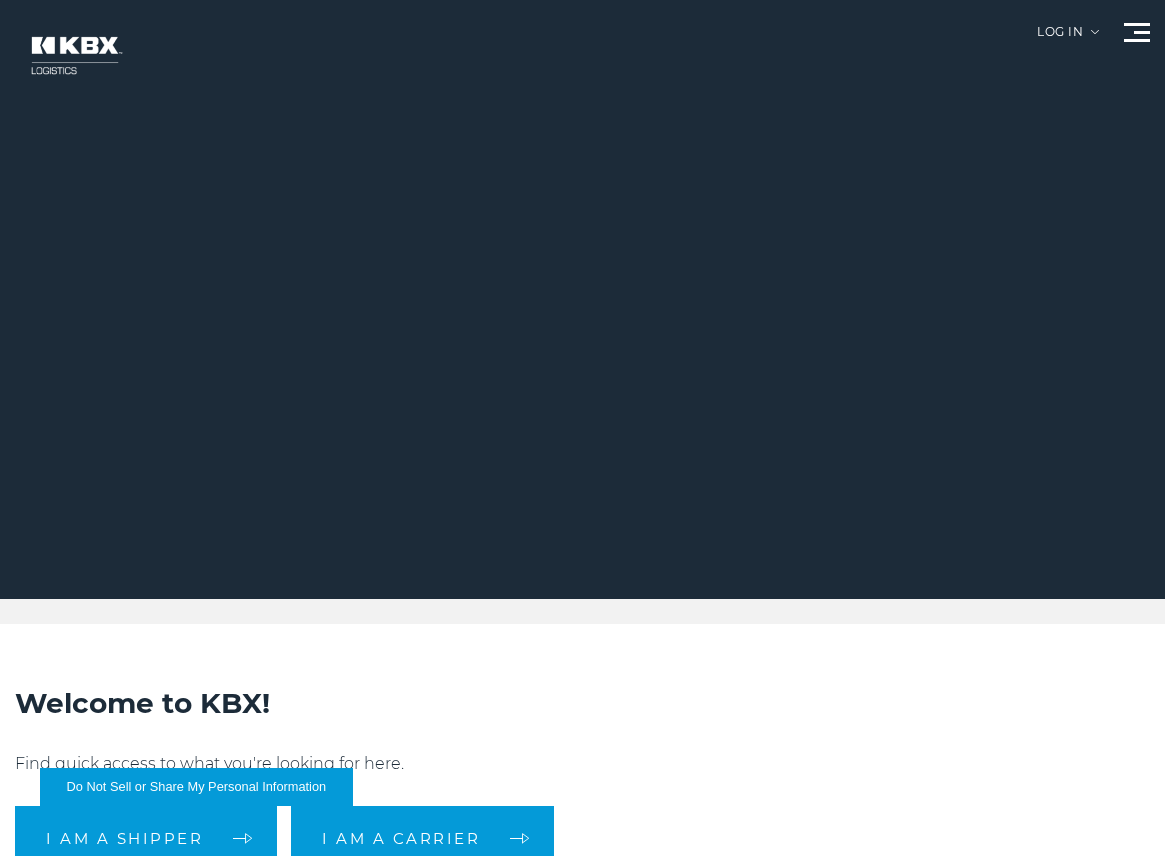 click at bounding box center [1137, 24] 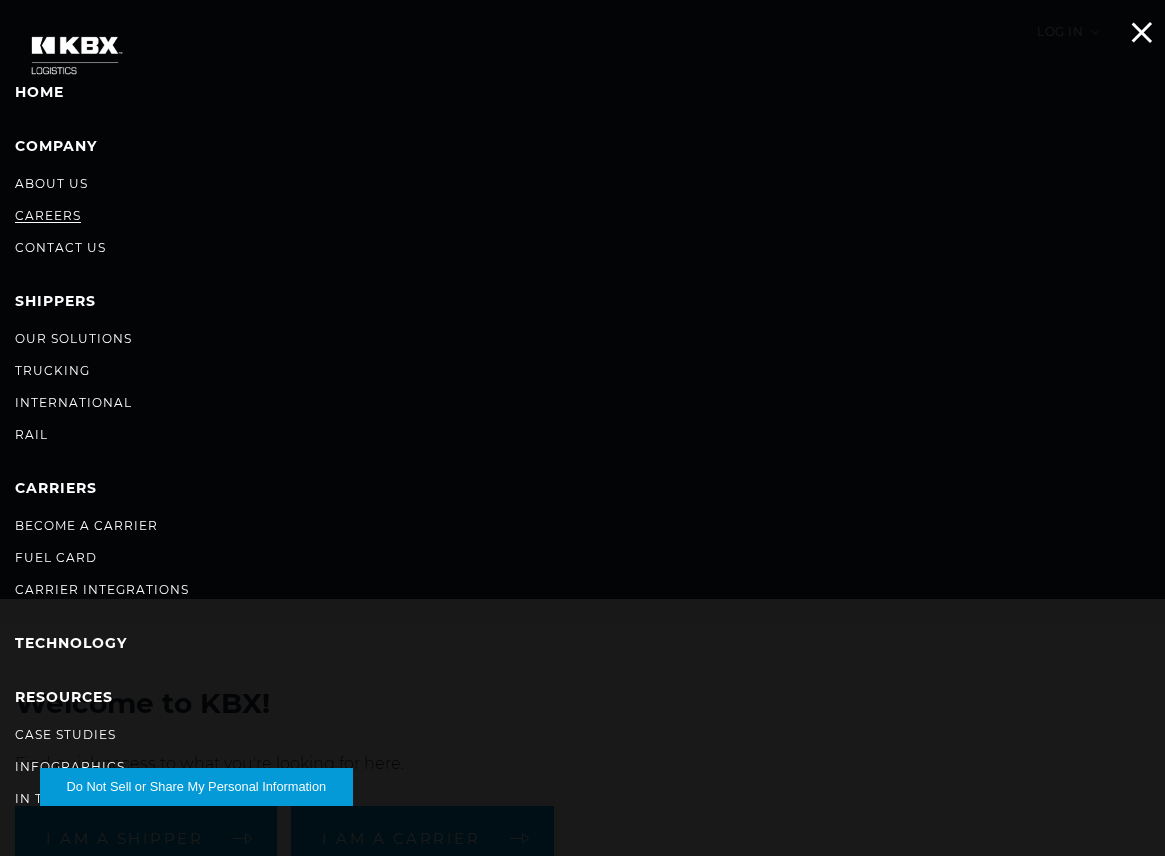 click on "Careers" at bounding box center [48, 215] 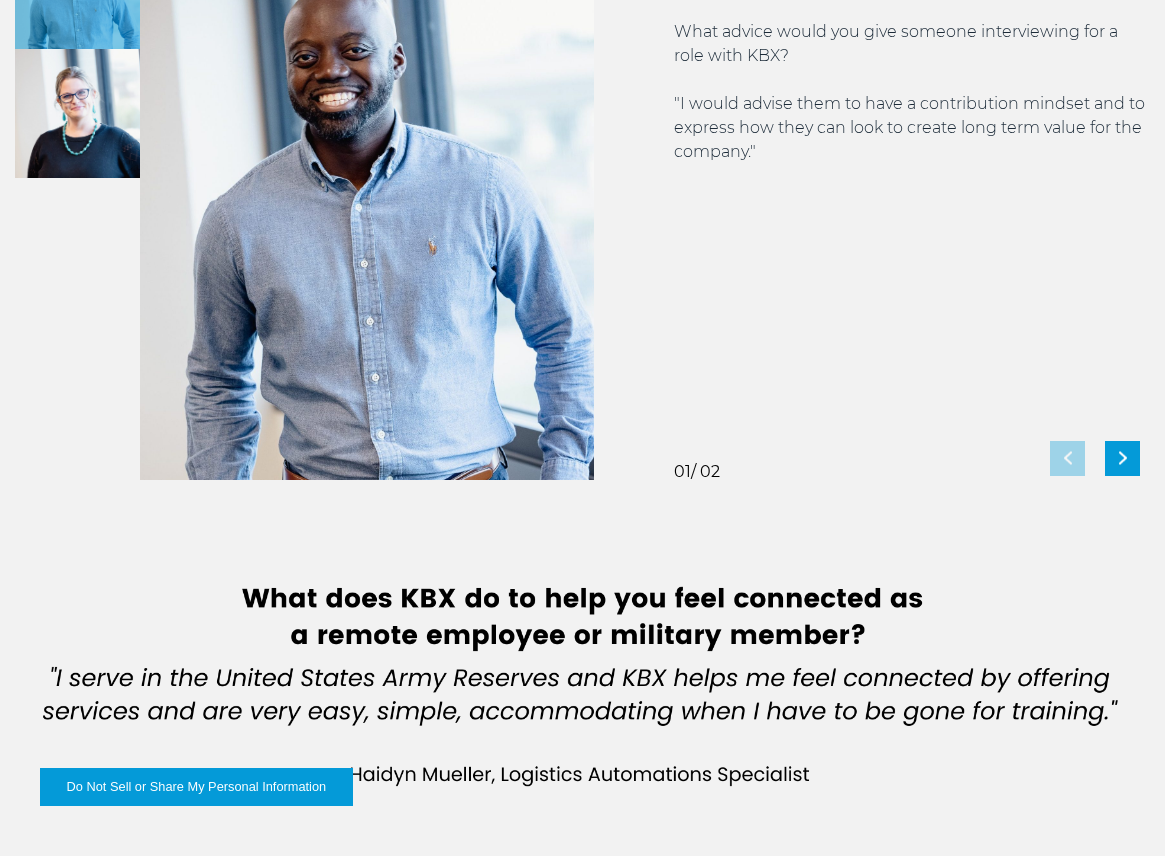 scroll, scrollTop: 4100, scrollLeft: 0, axis: vertical 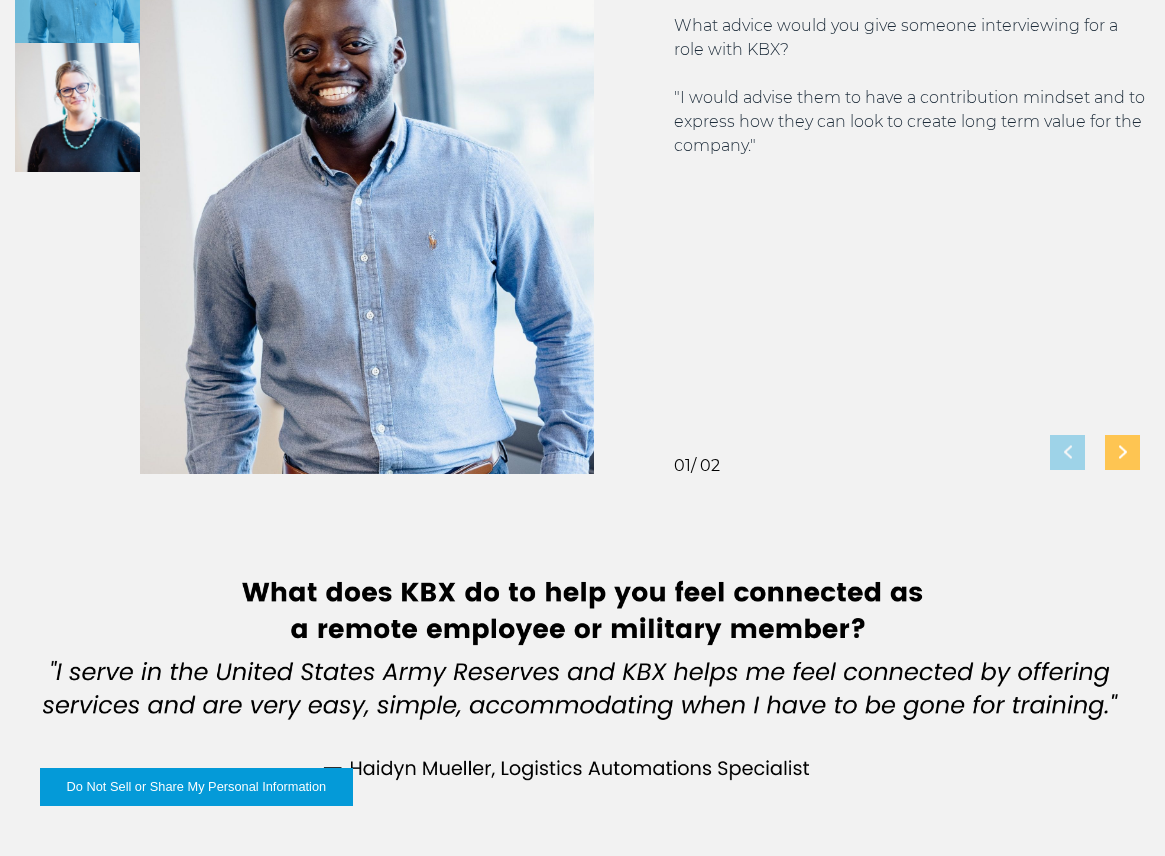 click at bounding box center (1123, 452) 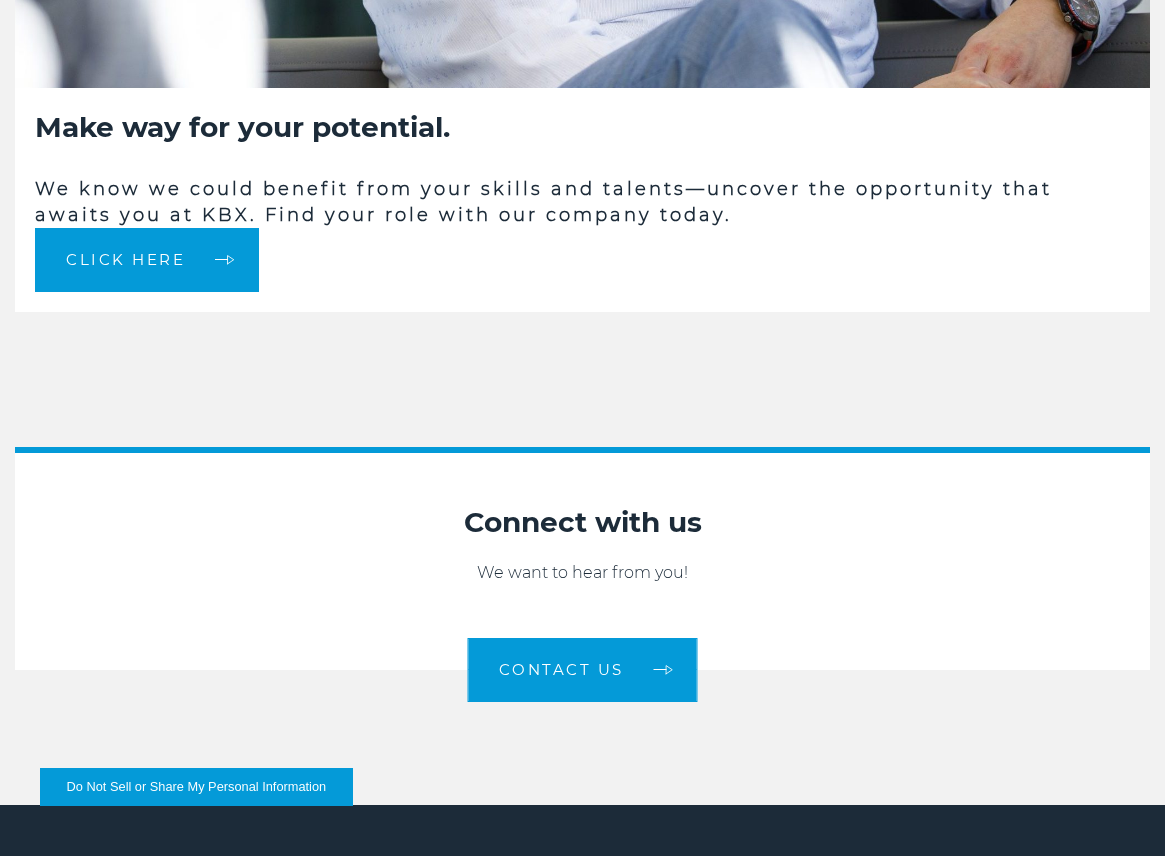 scroll, scrollTop: 5800, scrollLeft: 0, axis: vertical 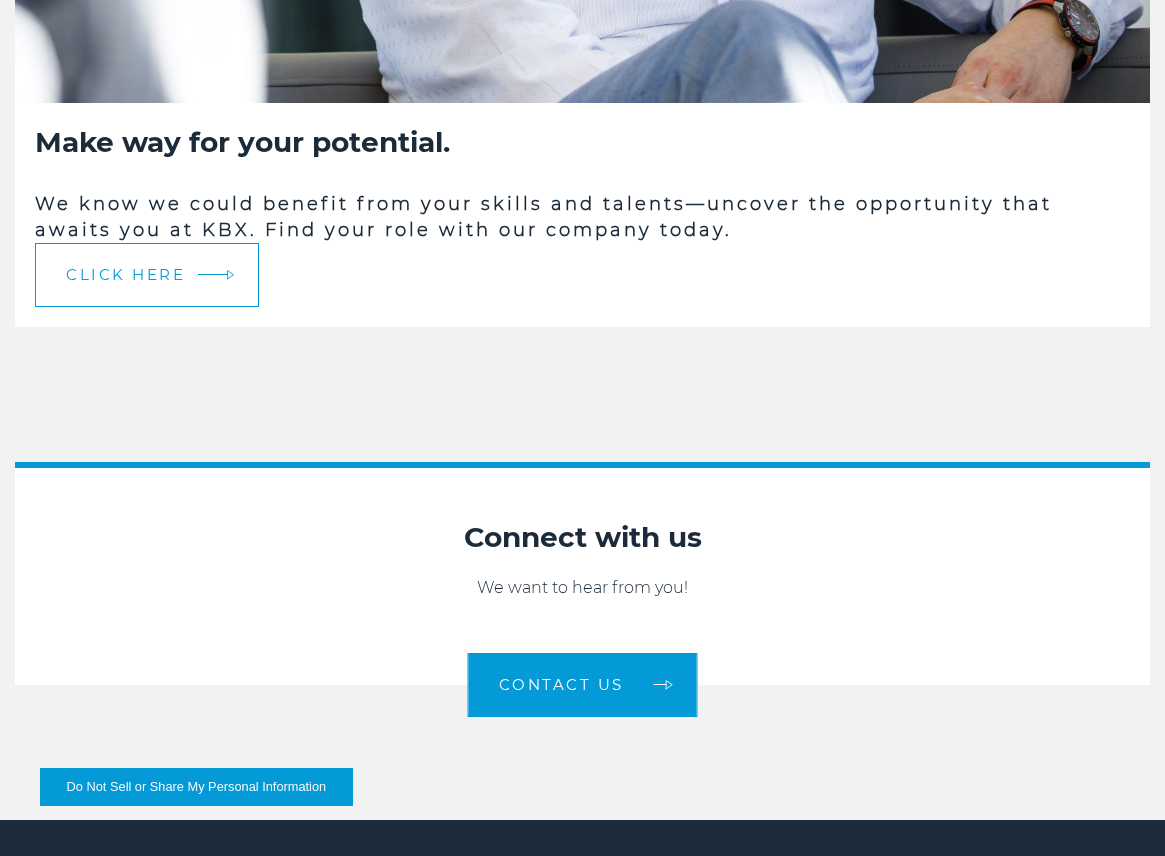 click on "Click here" at bounding box center (147, 275) 